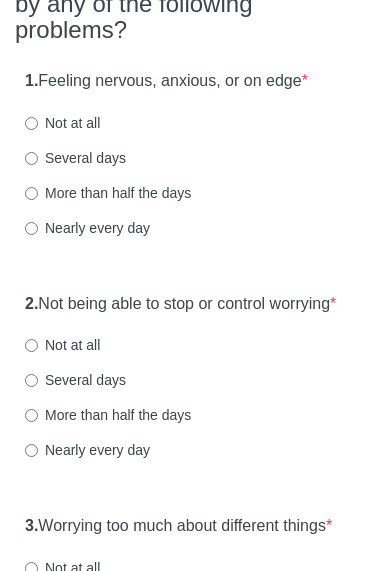 scroll, scrollTop: 297, scrollLeft: 0, axis: vertical 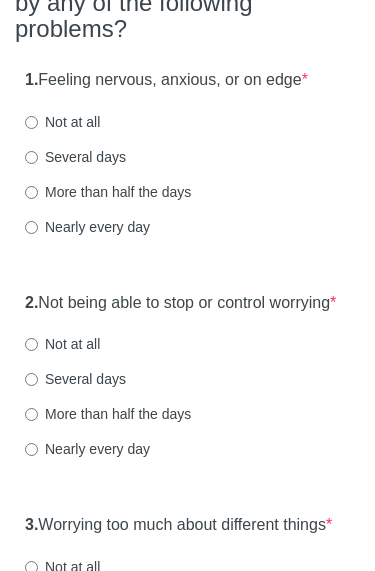 click on "Several days" at bounding box center [75, 158] 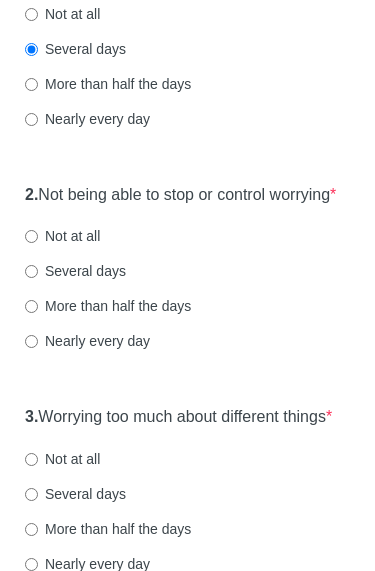scroll, scrollTop: 434, scrollLeft: 0, axis: vertical 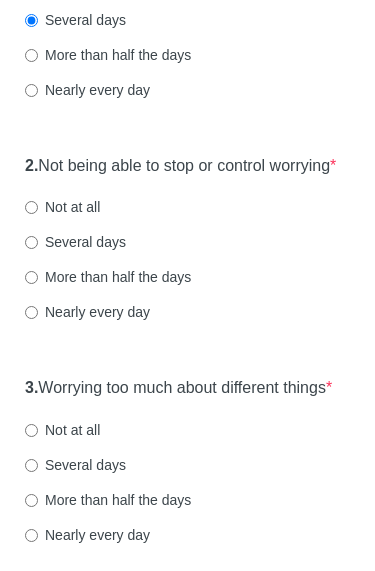 click on "Several days" at bounding box center (75, 243) 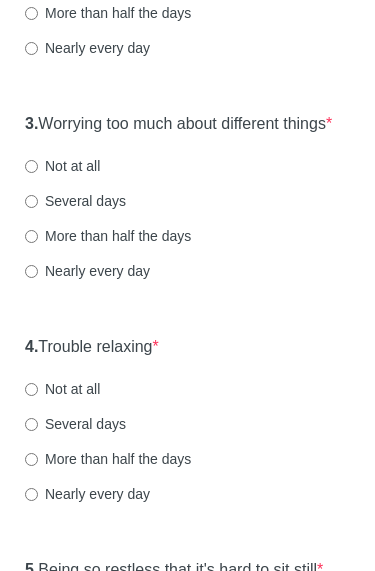 scroll, scrollTop: 720, scrollLeft: 0, axis: vertical 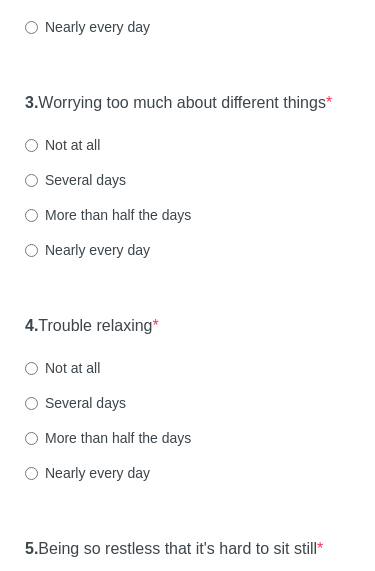 click on "More than half the days" at bounding box center (108, 215) 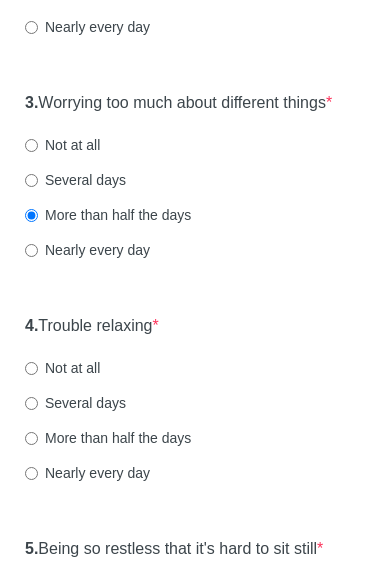 click on "More than half the days" at bounding box center [108, 438] 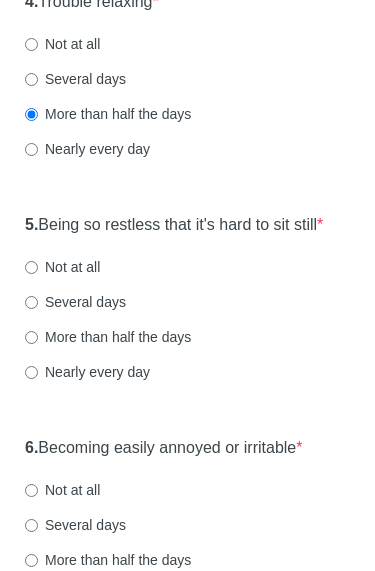 scroll, scrollTop: 1051, scrollLeft: 0, axis: vertical 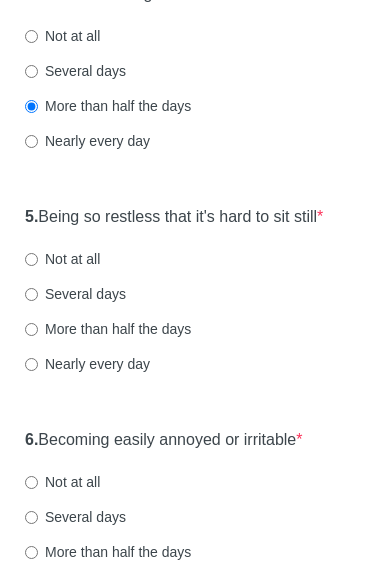 click on "Several days" at bounding box center [75, 295] 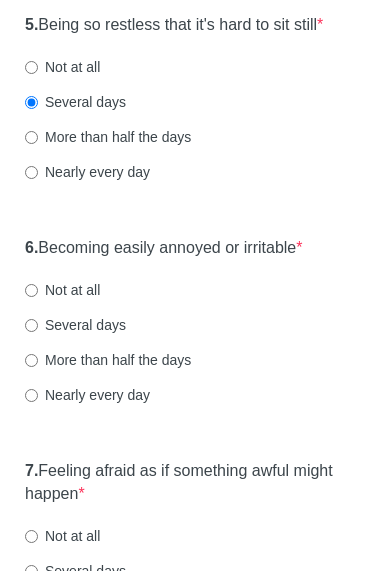 scroll, scrollTop: 1330, scrollLeft: 0, axis: vertical 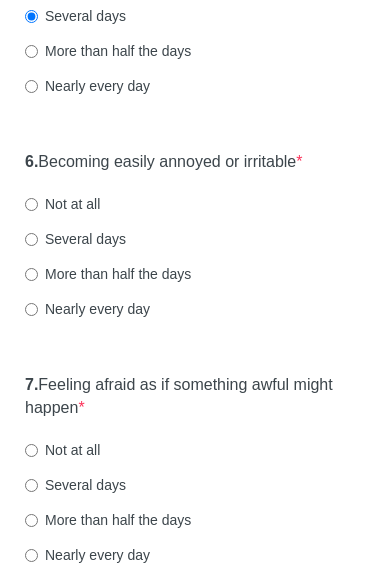 click on "Several days" at bounding box center (75, 239) 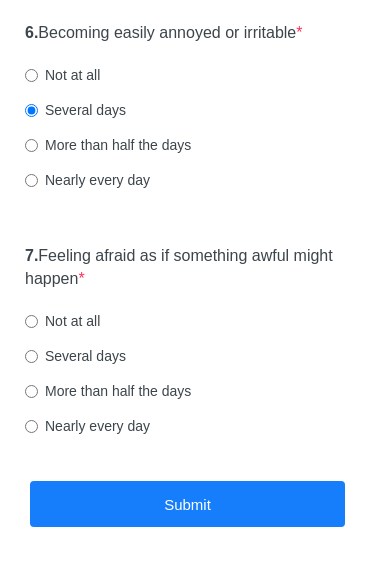 scroll, scrollTop: 1570, scrollLeft: 0, axis: vertical 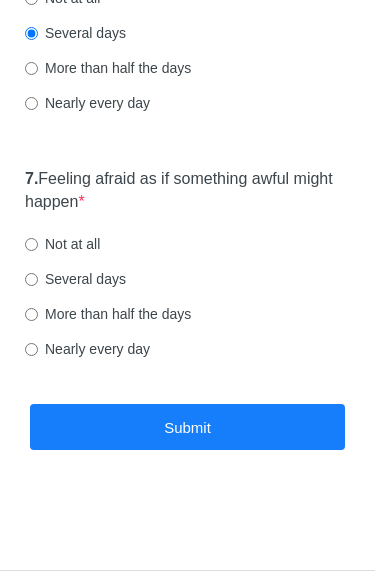 click on "Not at all" at bounding box center [62, 244] 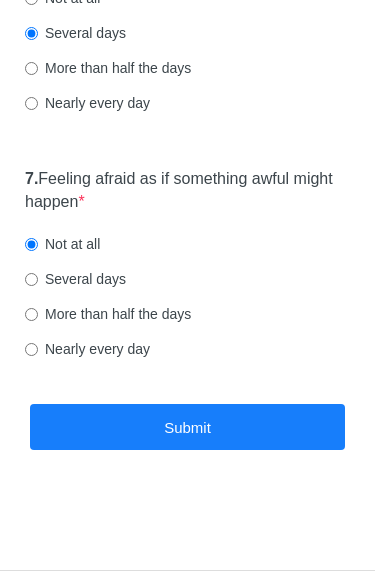 click on "Submit" at bounding box center [187, 427] 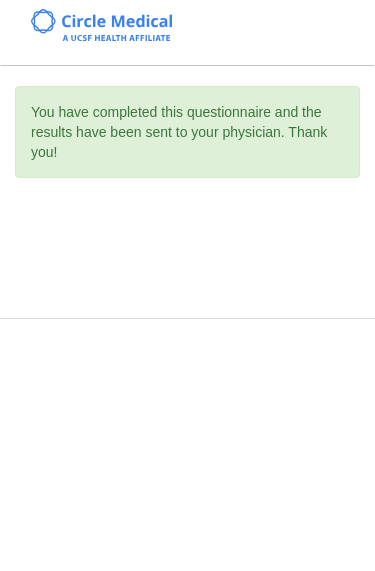 scroll, scrollTop: 0, scrollLeft: 0, axis: both 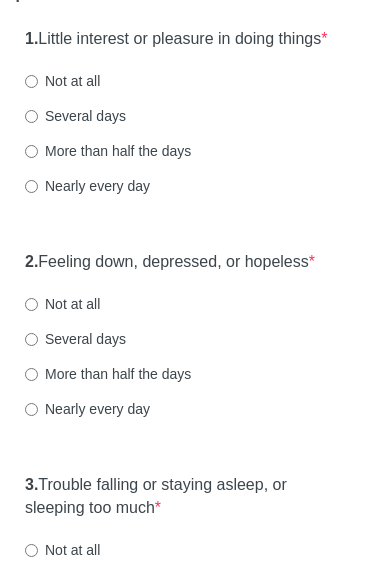 click on "Not at all" at bounding box center [62, 82] 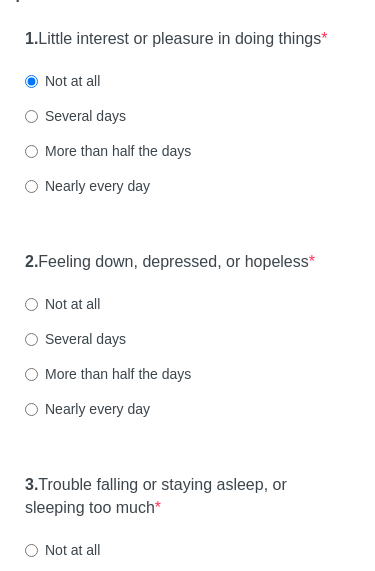 click on "Several days" at bounding box center (75, 340) 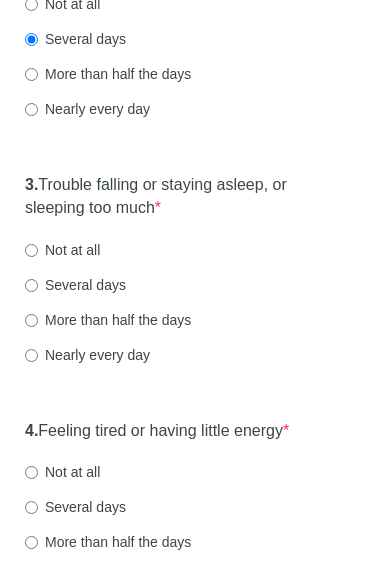 scroll, scrollTop: 613, scrollLeft: 0, axis: vertical 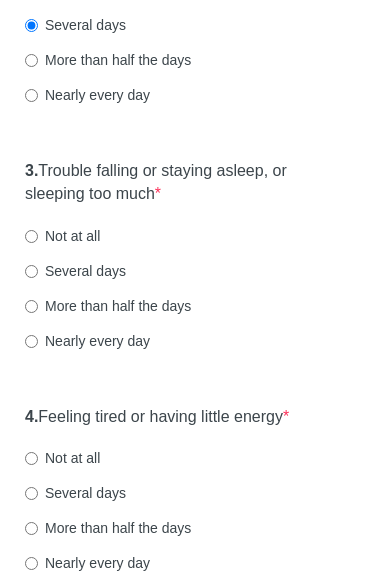 click on "More than half the days" at bounding box center [108, 306] 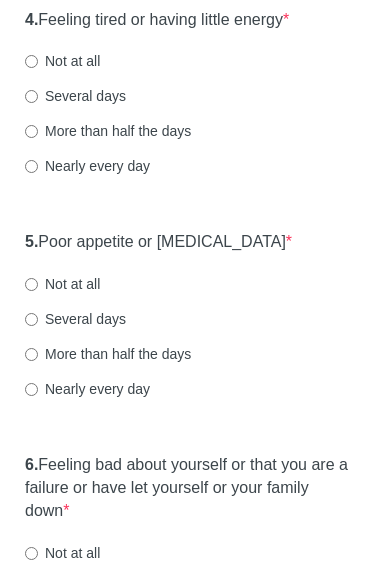 scroll, scrollTop: 1009, scrollLeft: 0, axis: vertical 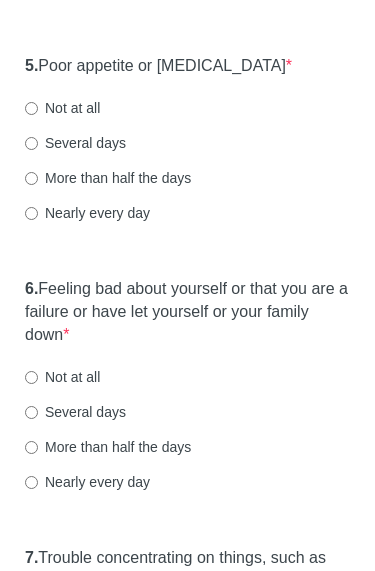 click on "5.  Poor appetite or [MEDICAL_DATA]  * Not at all Several days More than half the days Nearly every day" at bounding box center [187, 150] 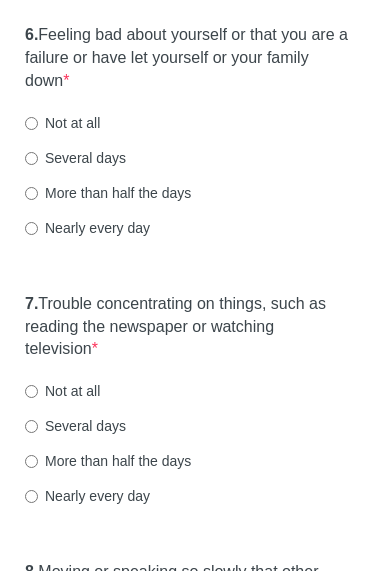 scroll, scrollTop: 1449, scrollLeft: 0, axis: vertical 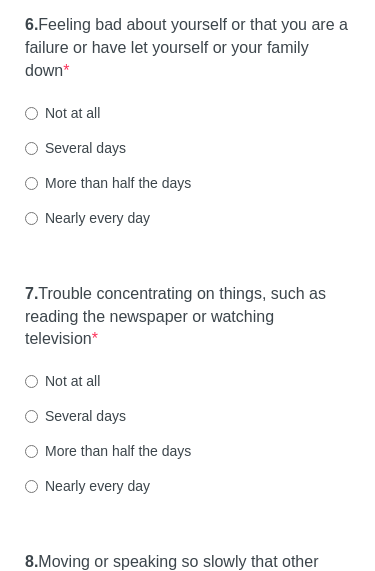 click on "6.  Feeling bad about yourself or that you are a failure or have let yourself or your family down  * Not at all Several days More than half the days Nearly every day" at bounding box center [187, 132] 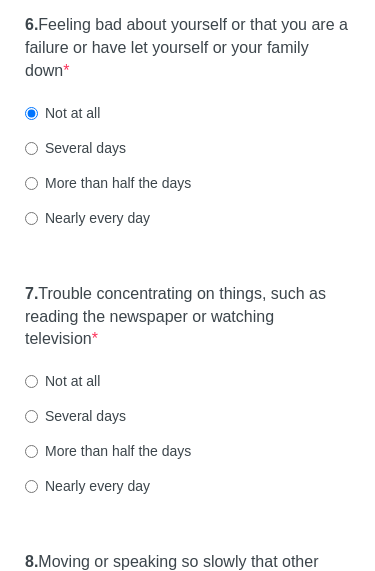 click on "Several days" at bounding box center [75, 417] 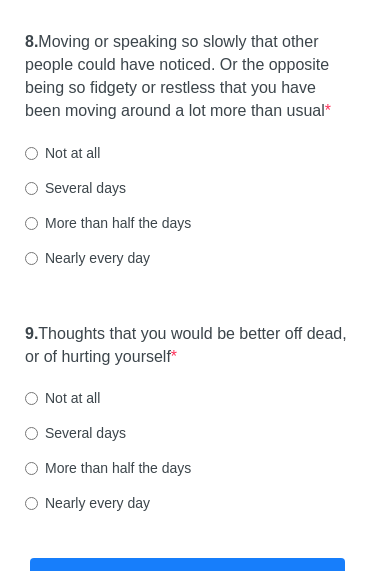 scroll, scrollTop: 1984, scrollLeft: 0, axis: vertical 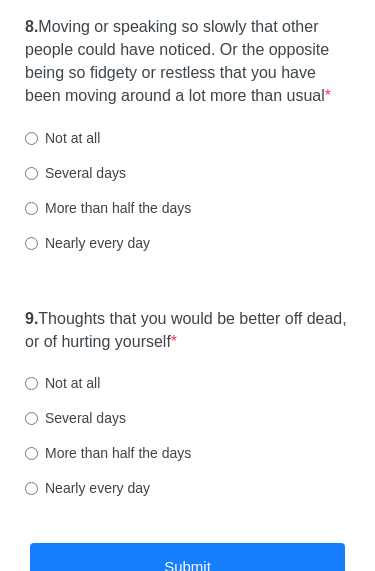 click on "Not at all" at bounding box center (62, 139) 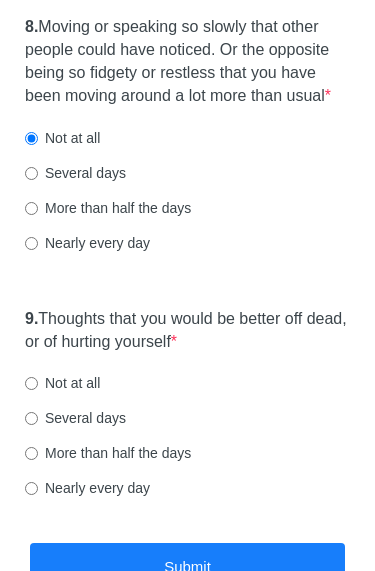scroll, scrollTop: 2168, scrollLeft: 0, axis: vertical 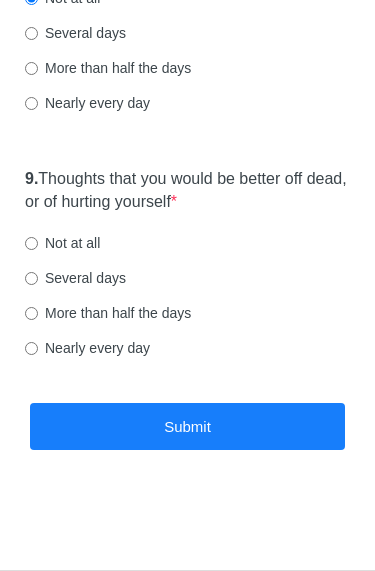 click on "9.  Thoughts that you would be better off dead, or of hurting yourself  * Not at all Several days More than half the days Nearly every day" at bounding box center [187, 273] 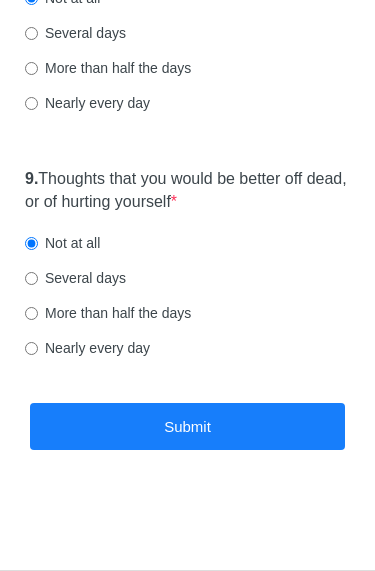 click on "Submit" at bounding box center [187, 426] 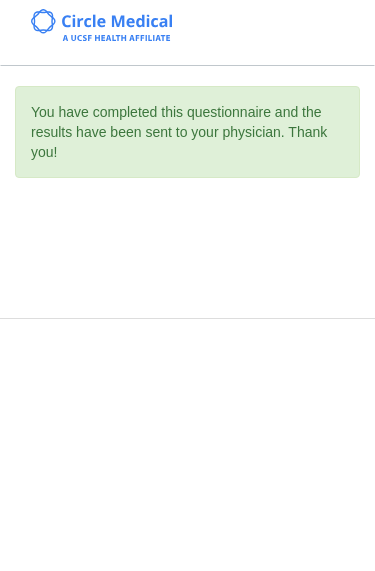 scroll, scrollTop: 0, scrollLeft: 0, axis: both 